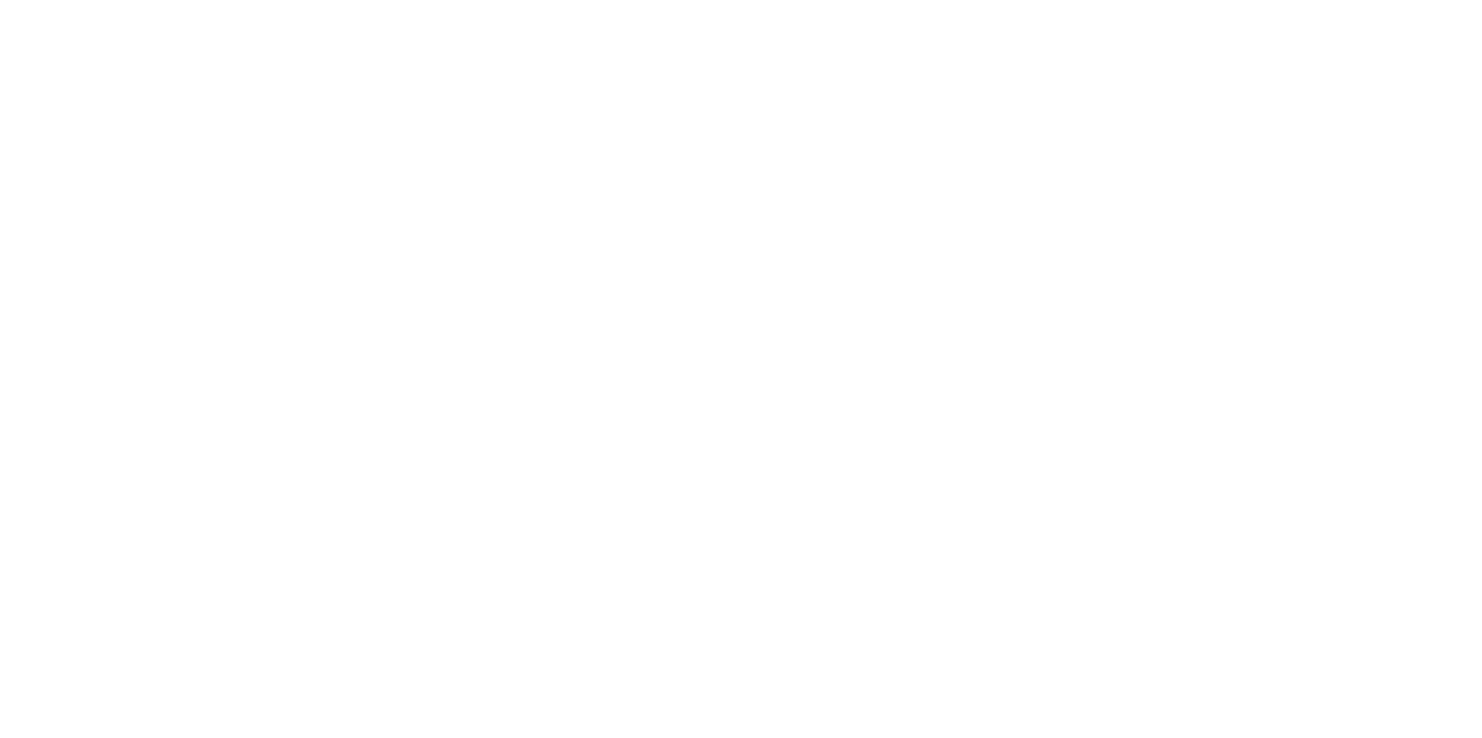 scroll, scrollTop: 0, scrollLeft: 0, axis: both 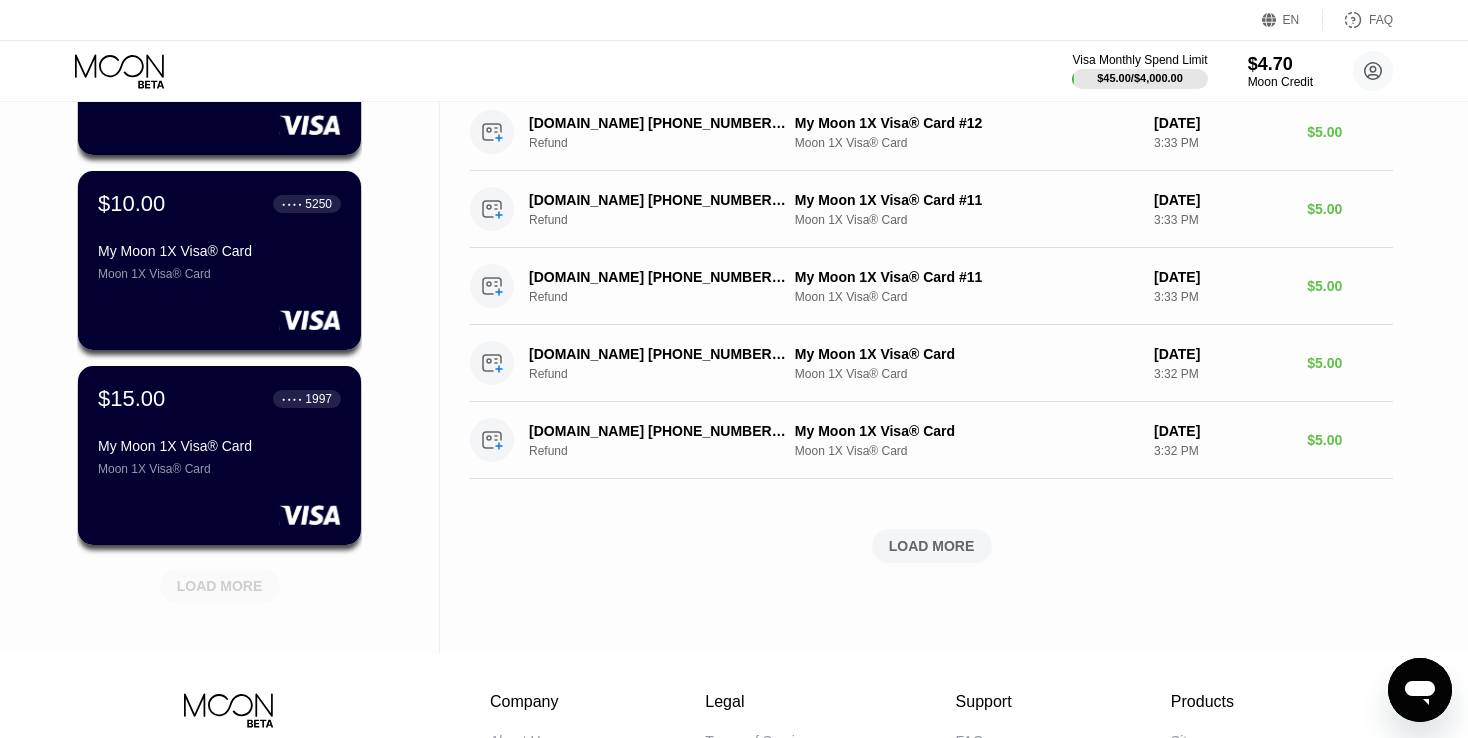 click on "LOAD MORE" at bounding box center [220, 586] 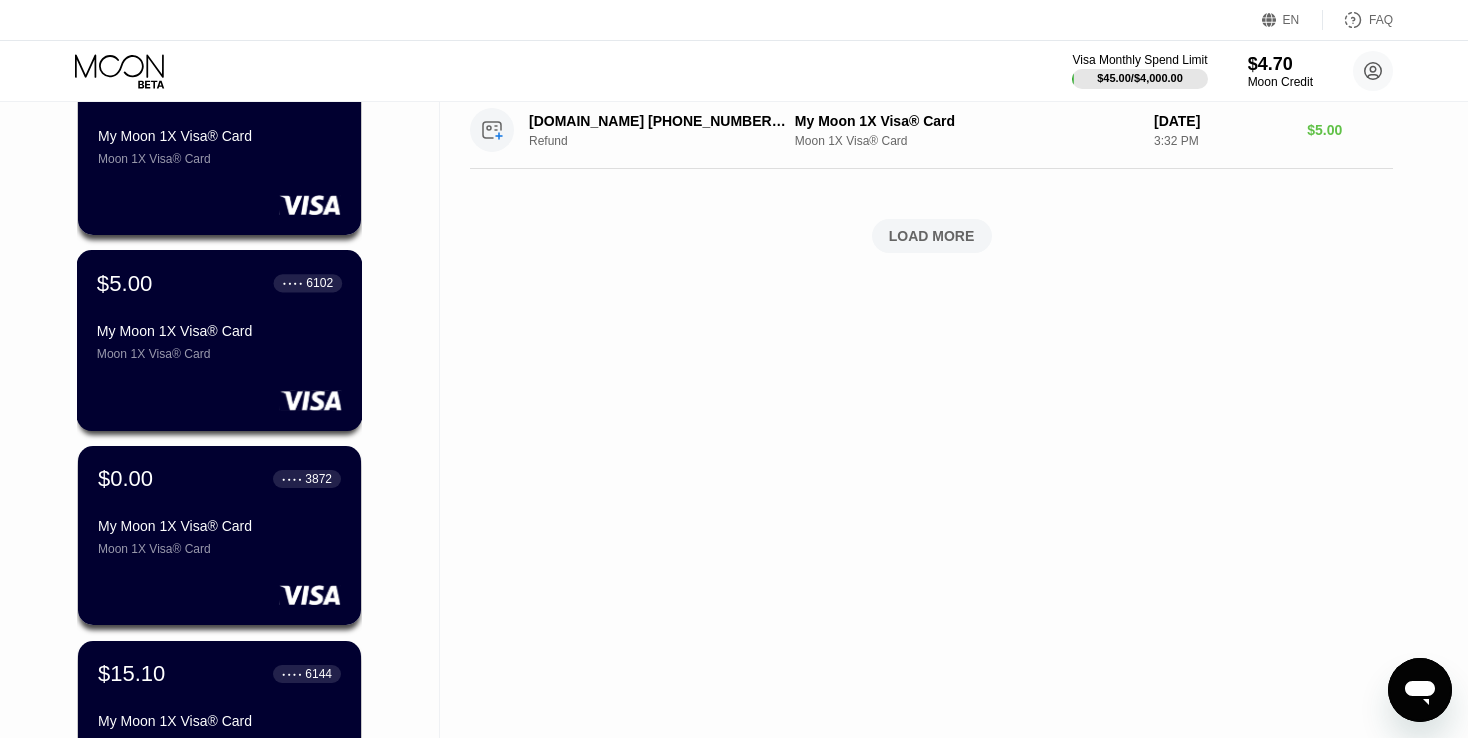 scroll, scrollTop: 1000, scrollLeft: 0, axis: vertical 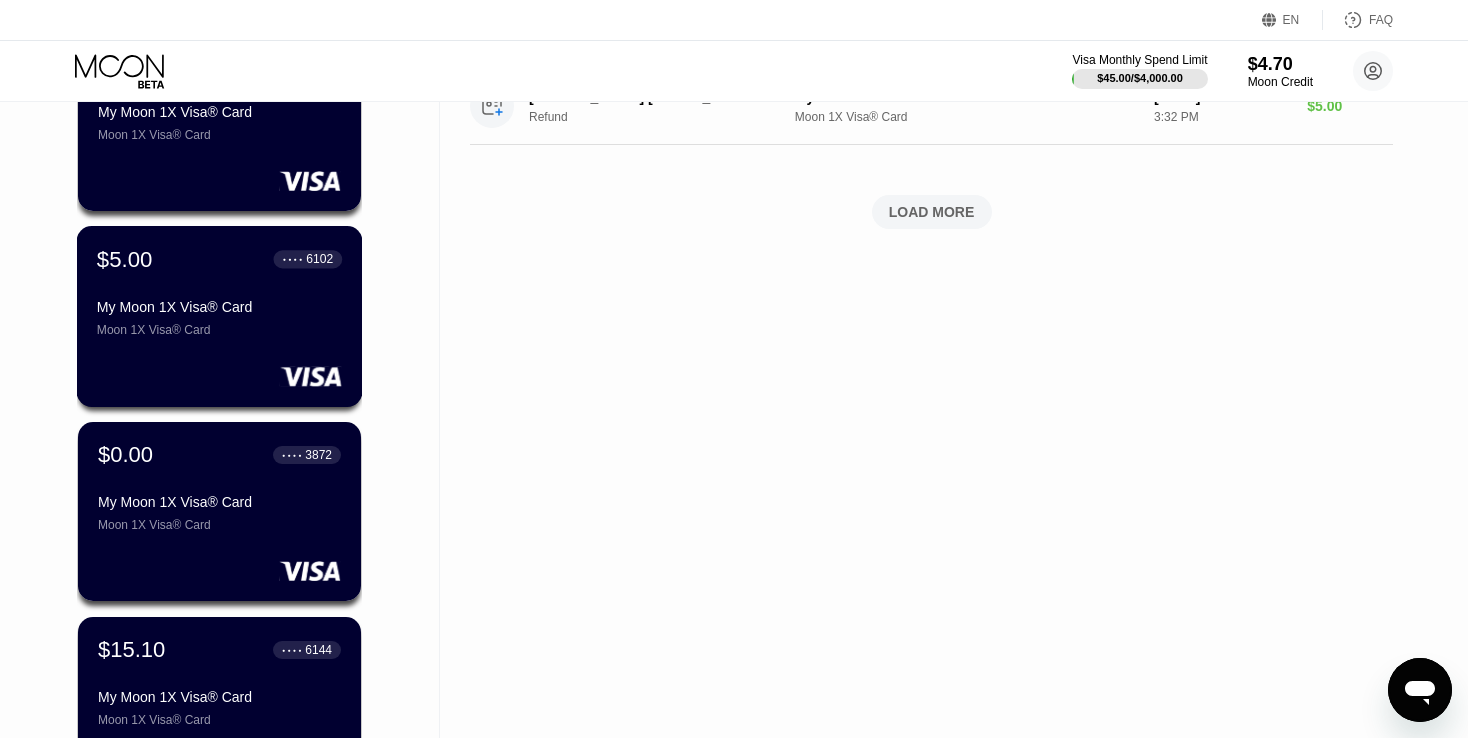 click on "My Moon 1X Visa® Card" at bounding box center [219, 307] 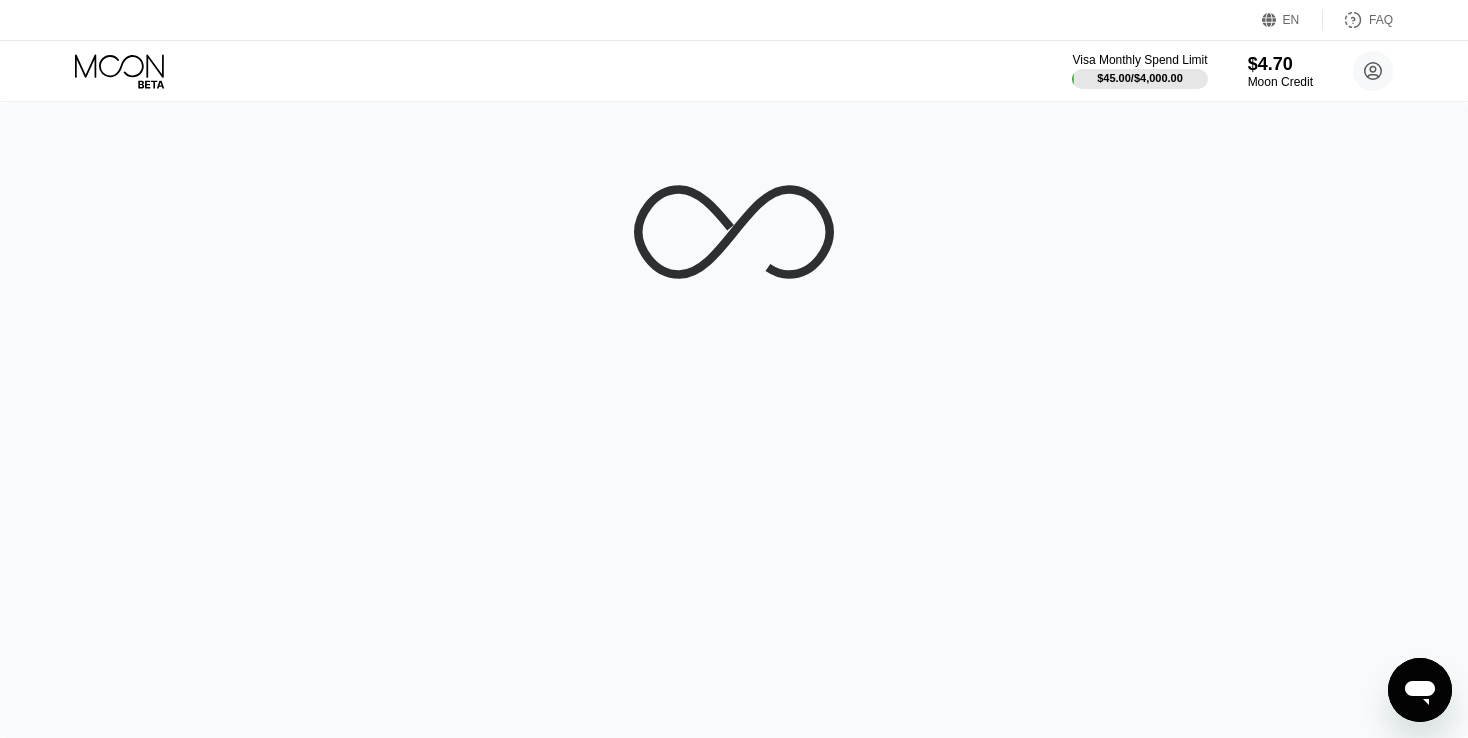scroll, scrollTop: 0, scrollLeft: 0, axis: both 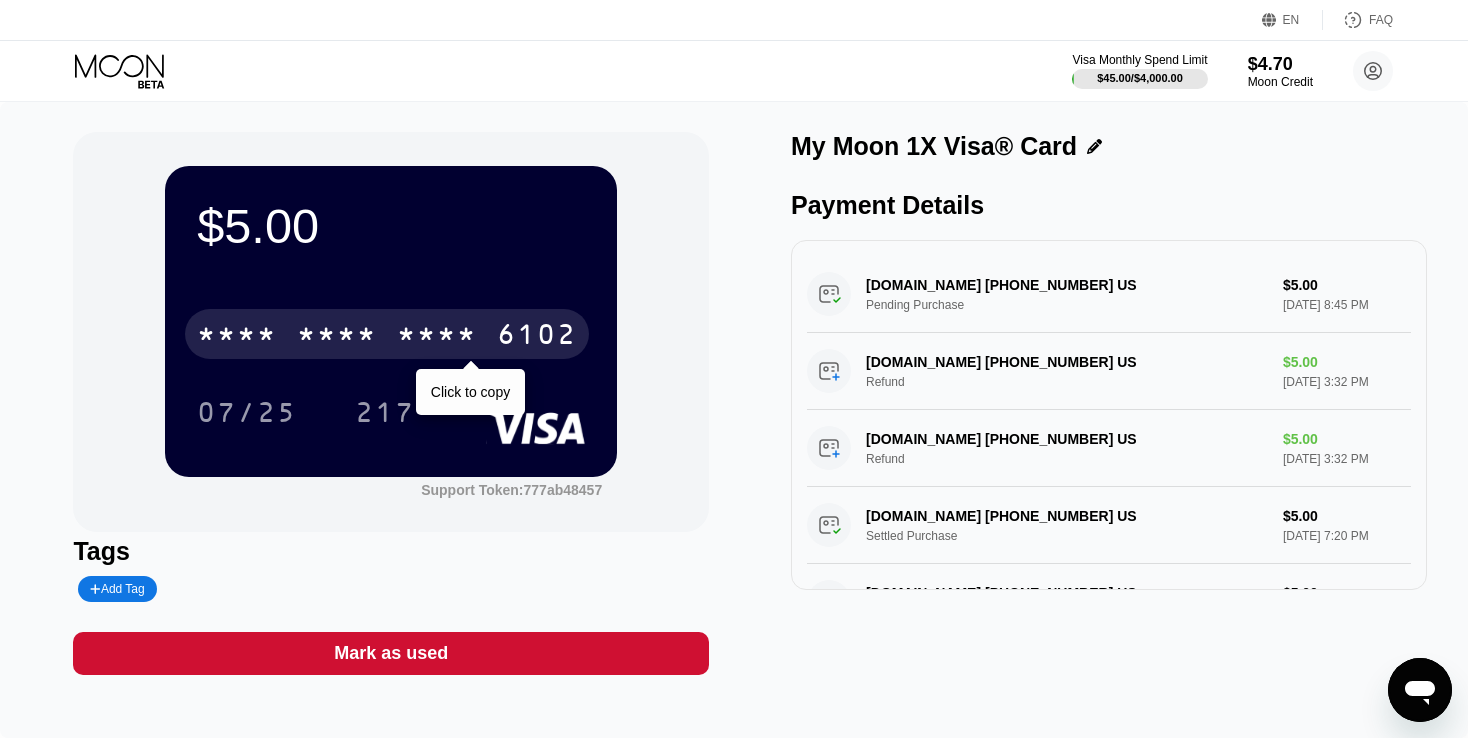 click on "* * * *" at bounding box center [437, 337] 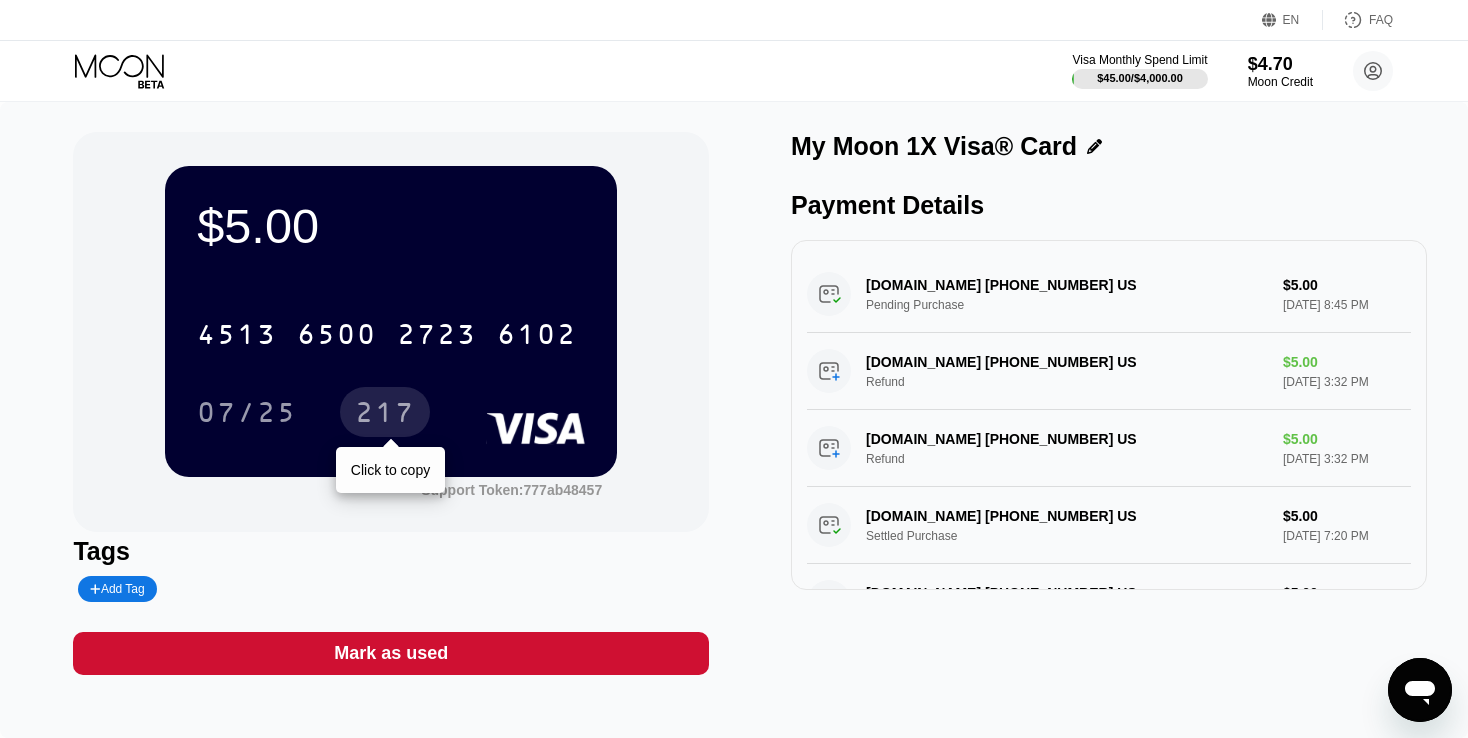 click on "217" at bounding box center (385, 415) 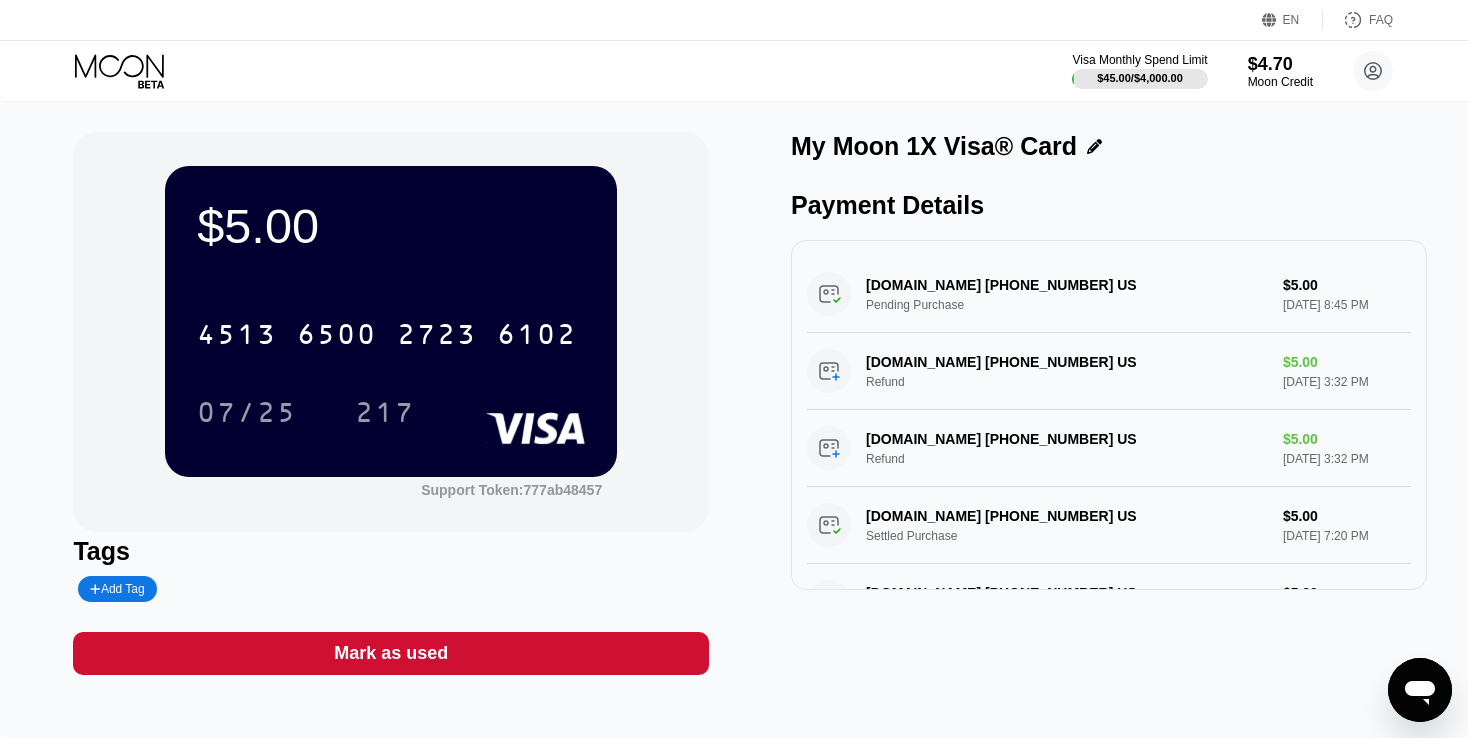 click 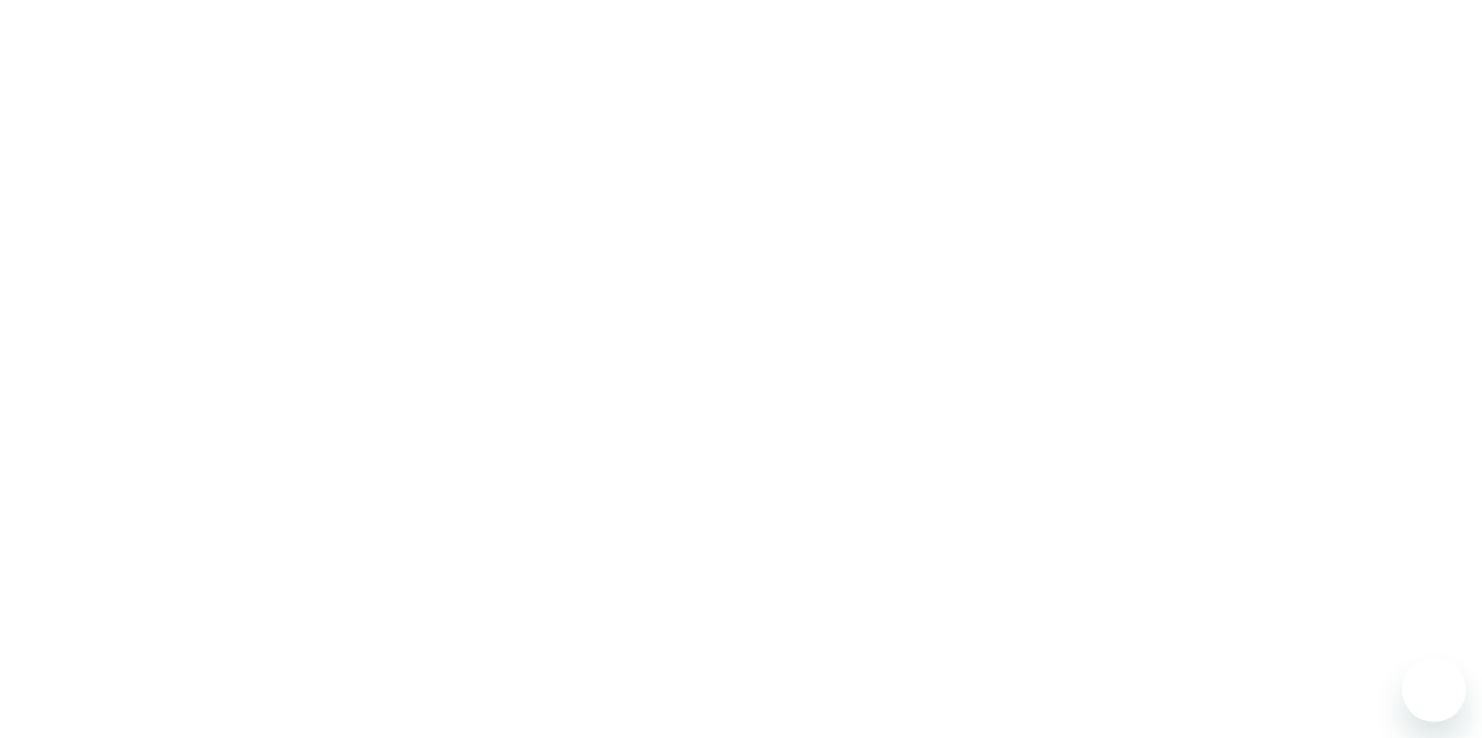 scroll, scrollTop: 0, scrollLeft: 0, axis: both 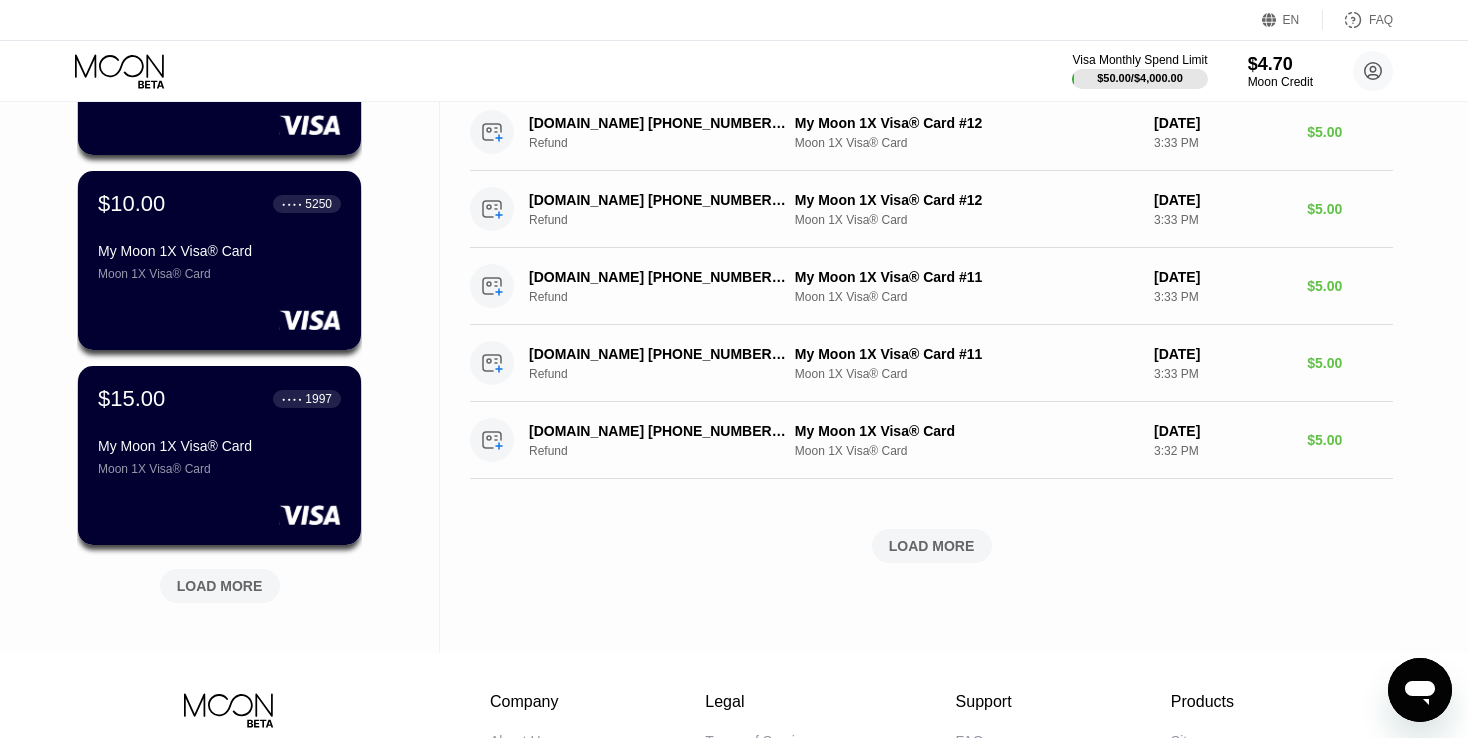 click on "LOAD MORE" at bounding box center [220, 586] 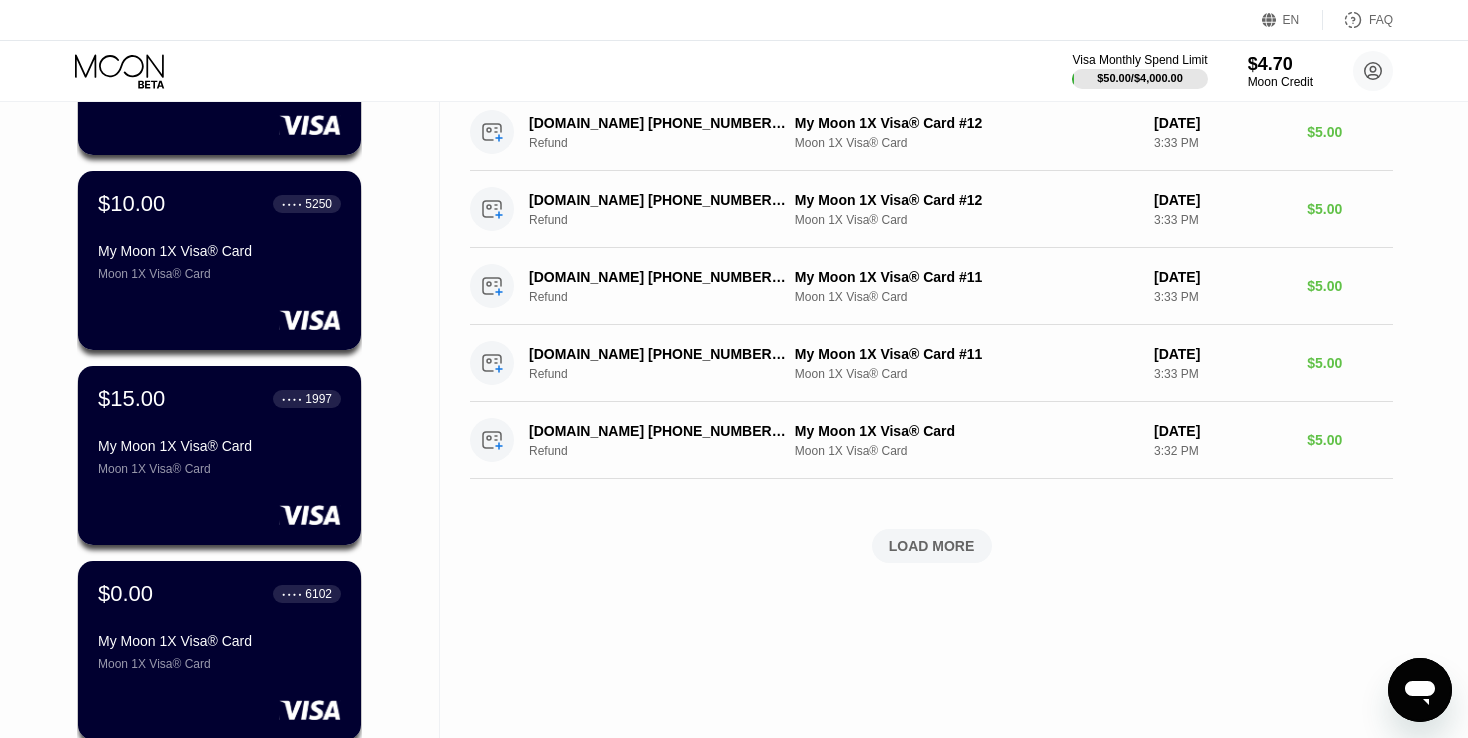 click on "My Moon 1X Visa® Card" at bounding box center (219, 446) 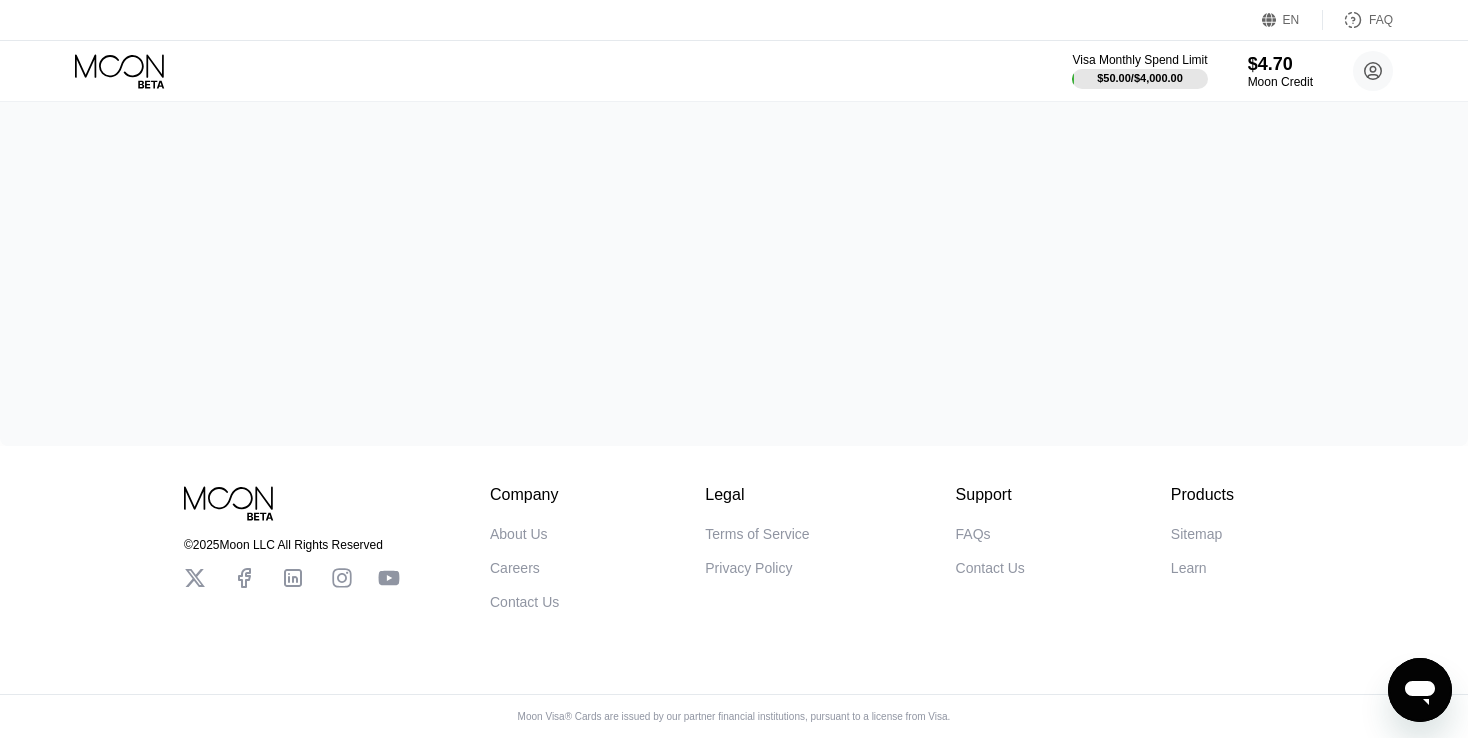 scroll, scrollTop: 0, scrollLeft: 0, axis: both 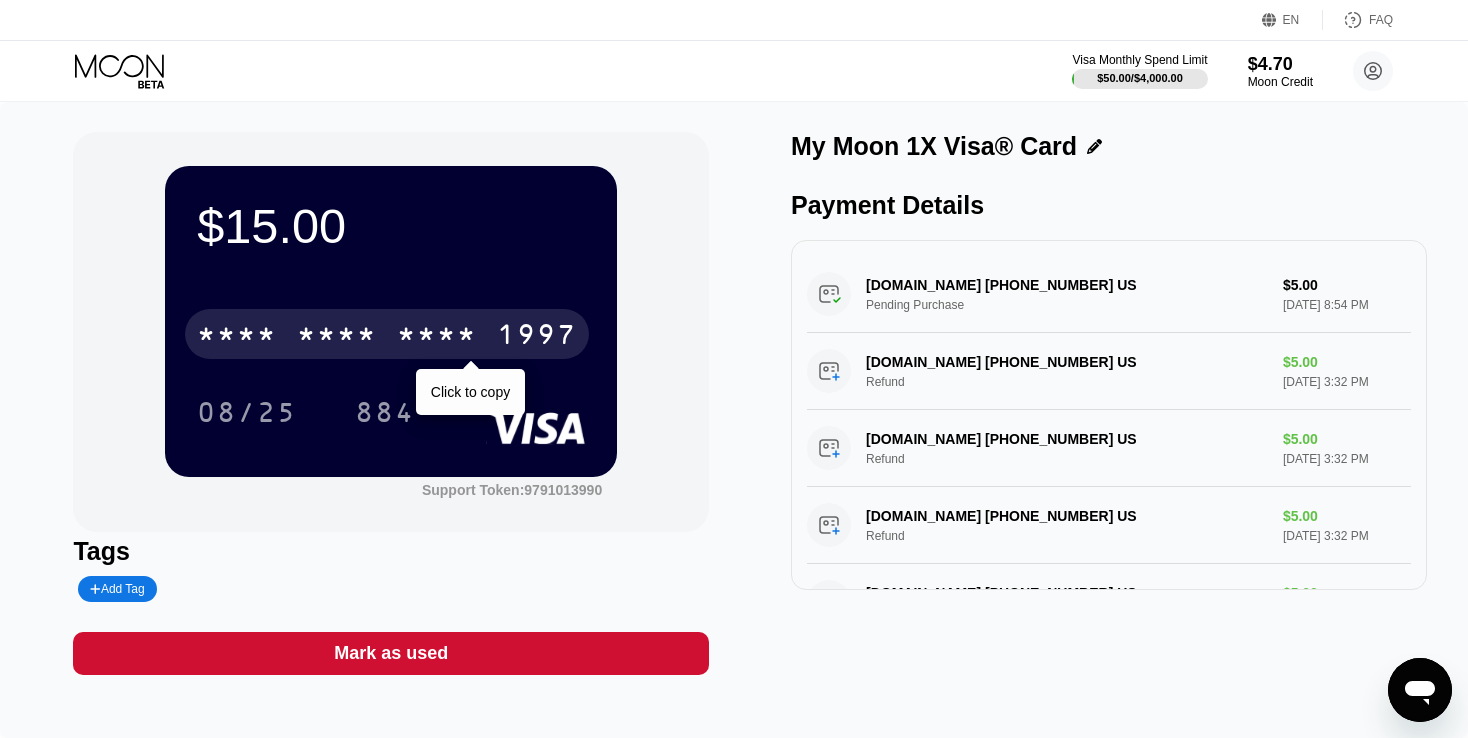 click on "* * * *" at bounding box center [437, 337] 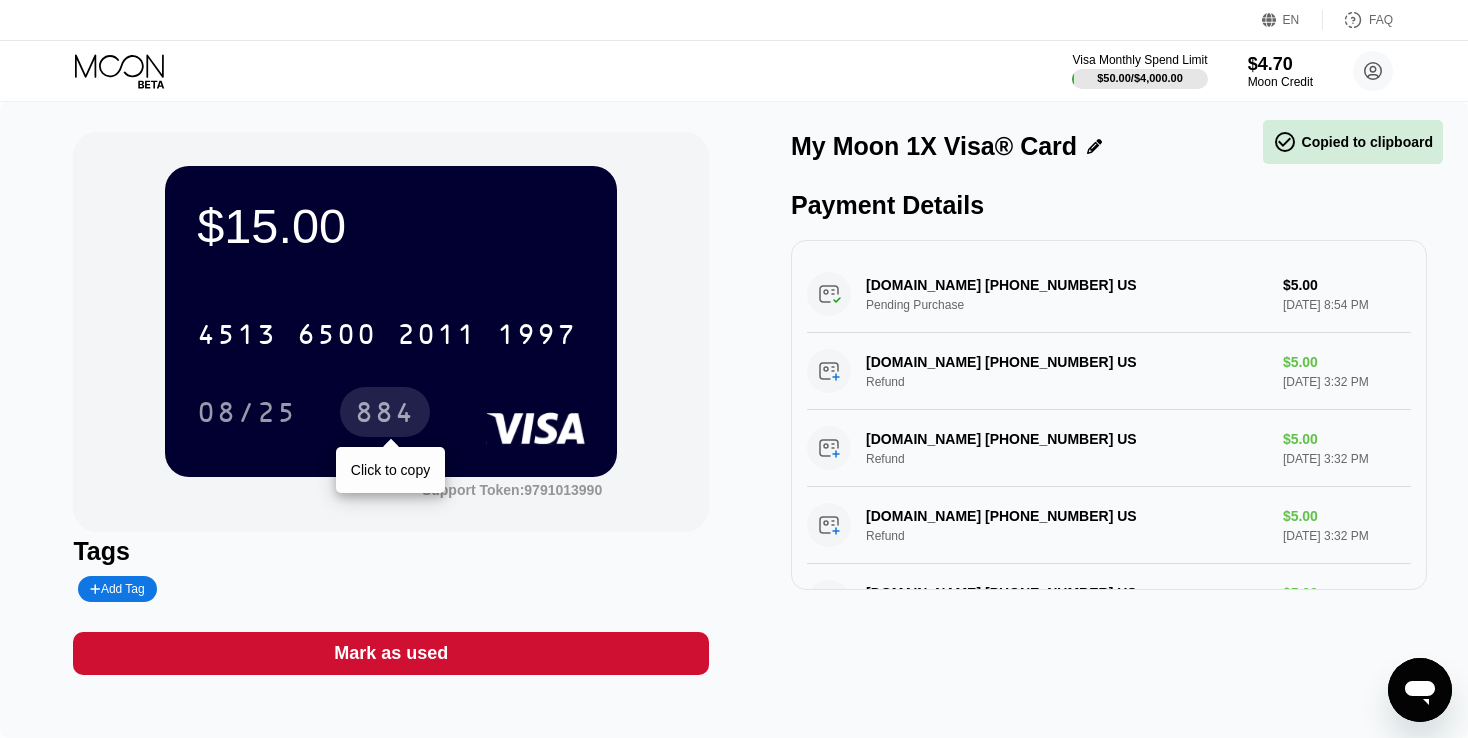 click on "884" at bounding box center (385, 415) 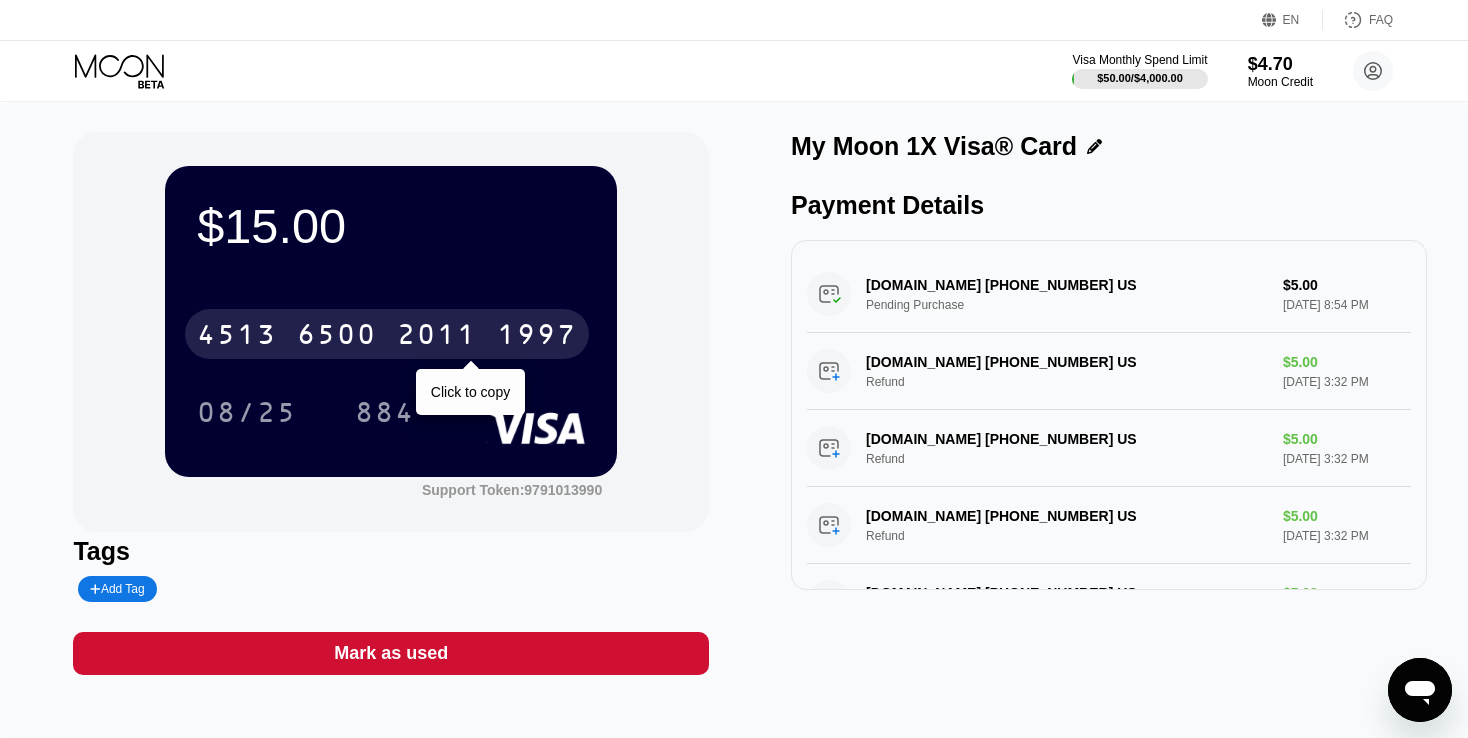 click on "6500" at bounding box center [337, 337] 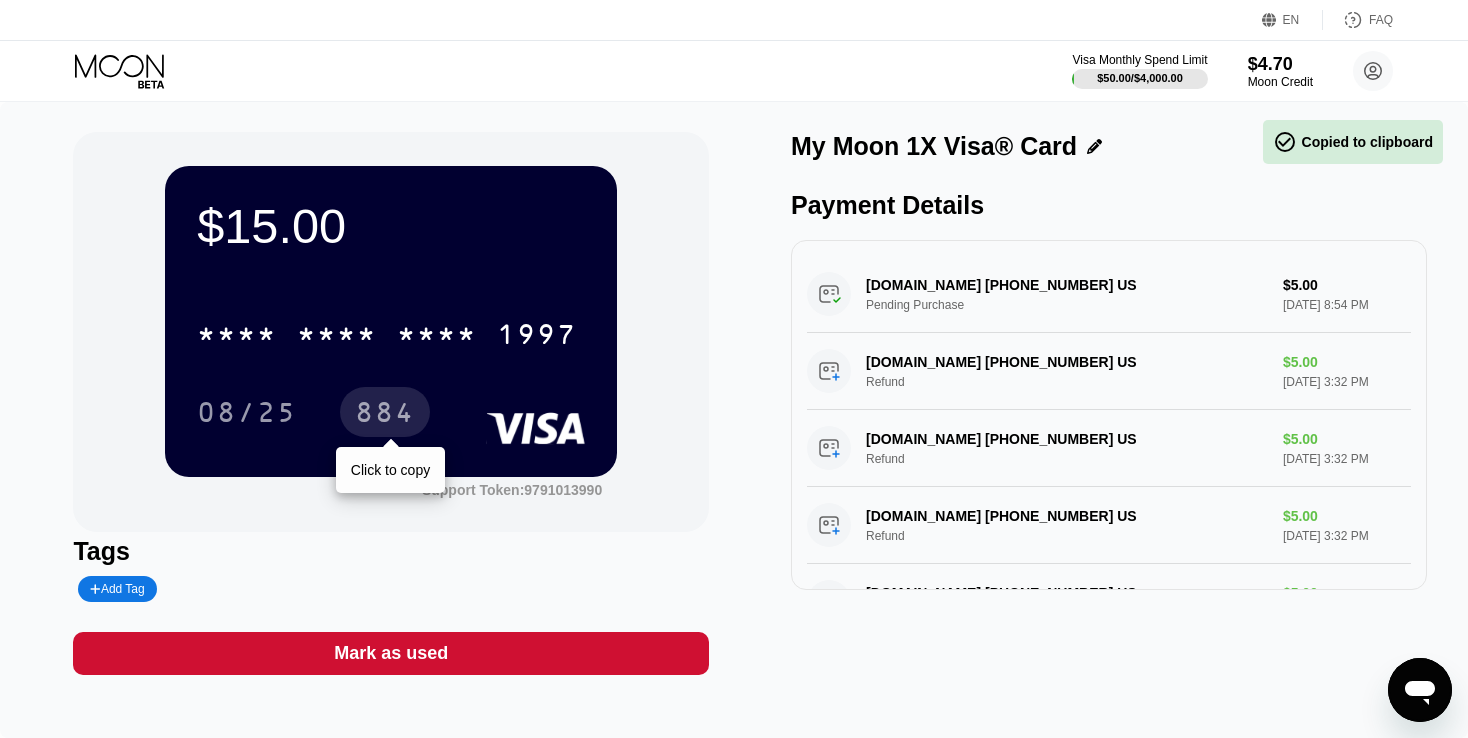 click on "884" at bounding box center (385, 415) 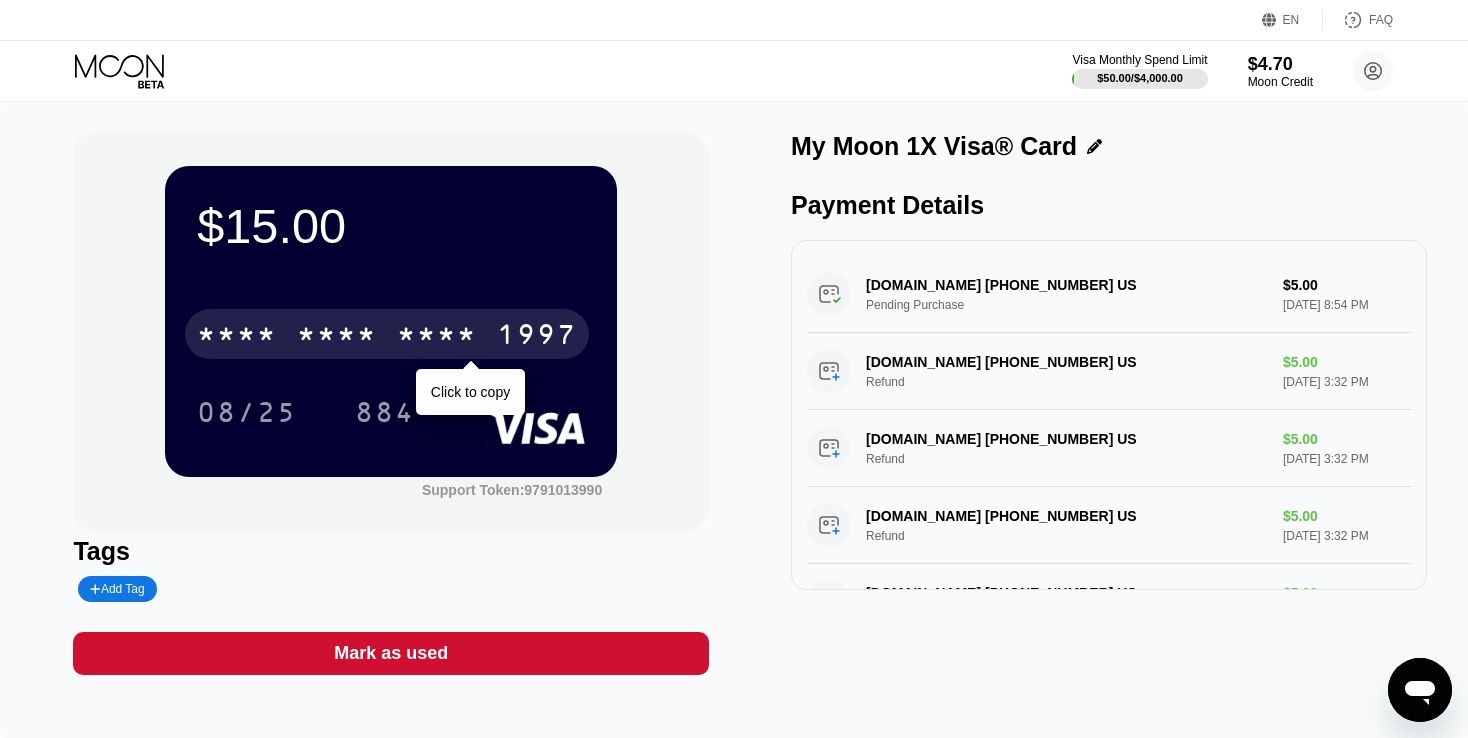 click on "* * * *" at bounding box center [337, 337] 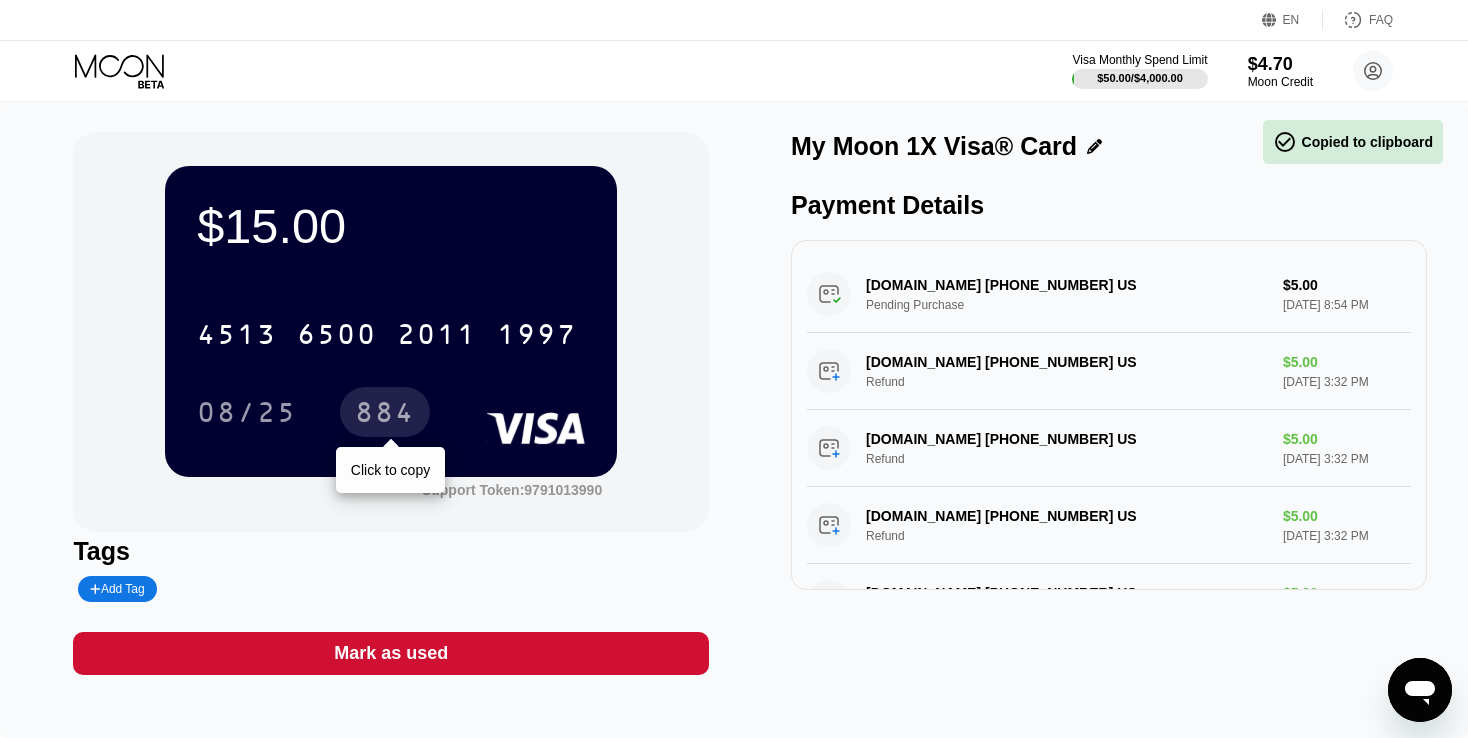click on "884" at bounding box center [385, 415] 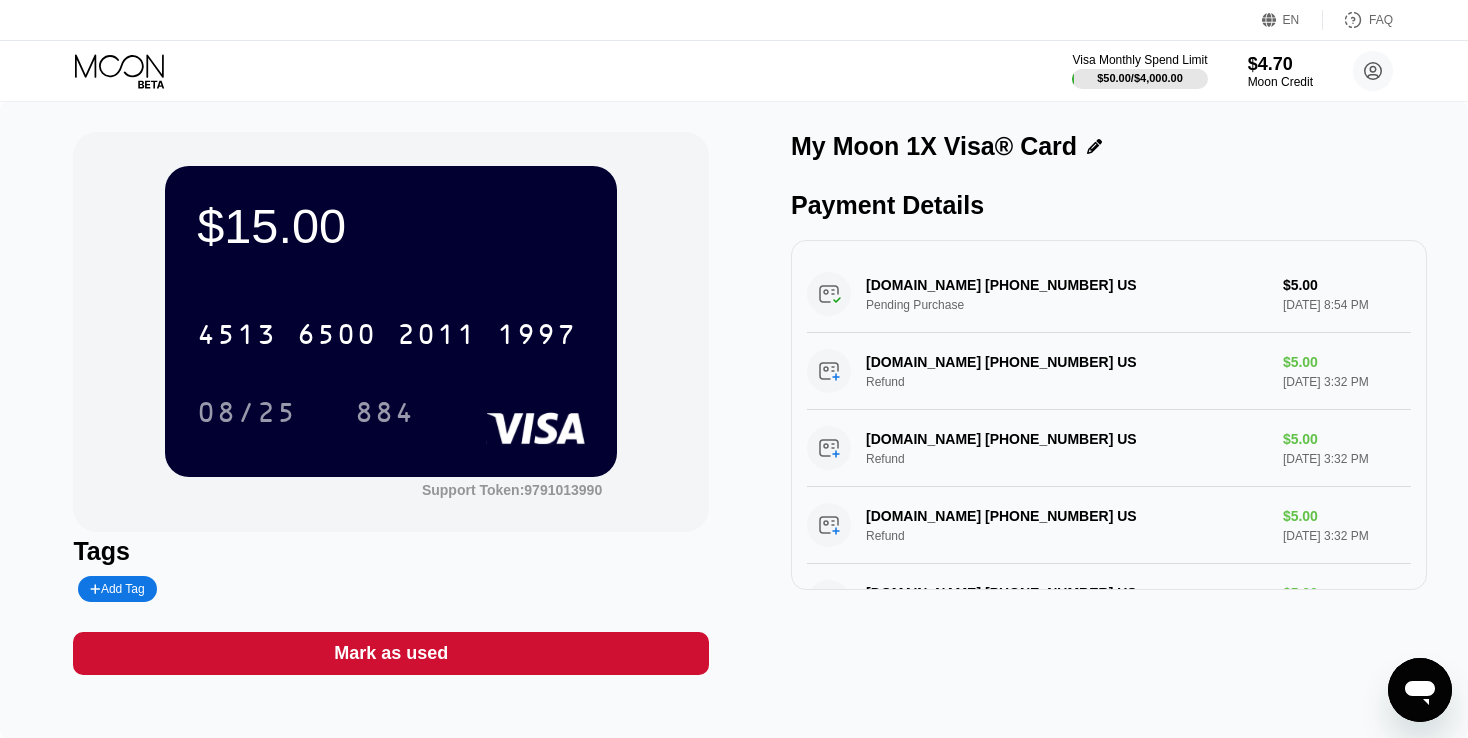 click 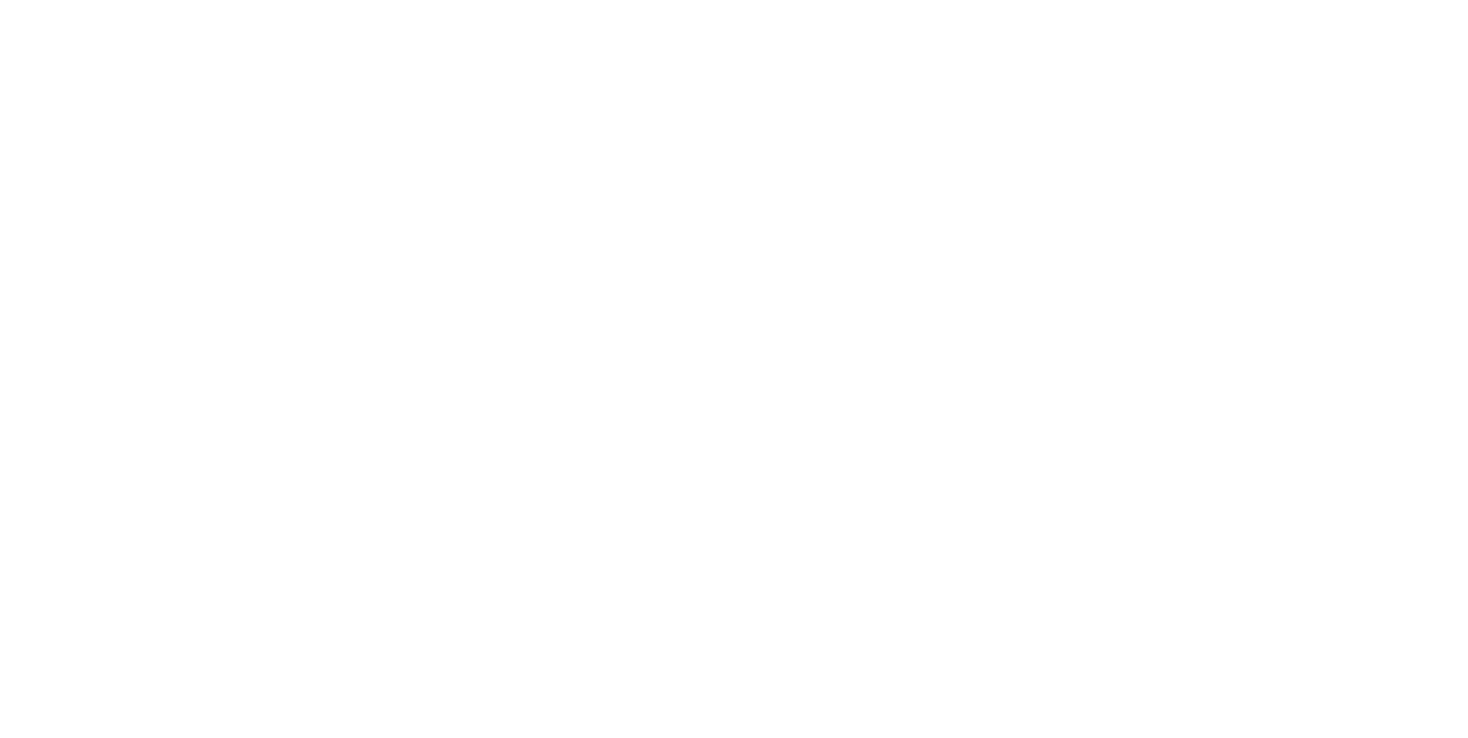 scroll, scrollTop: 0, scrollLeft: 0, axis: both 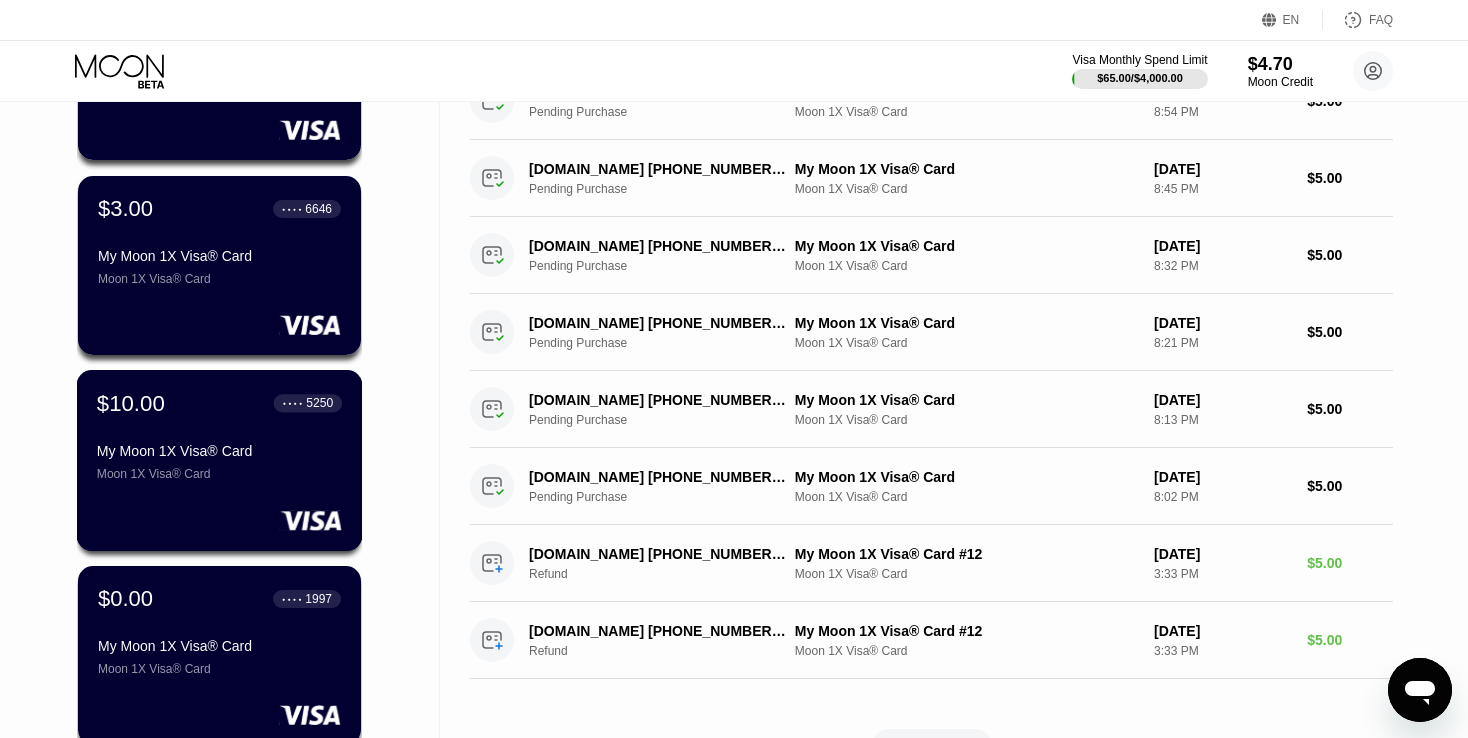 click on "My Moon 1X Visa® Card Moon 1X Visa® Card" at bounding box center (219, 462) 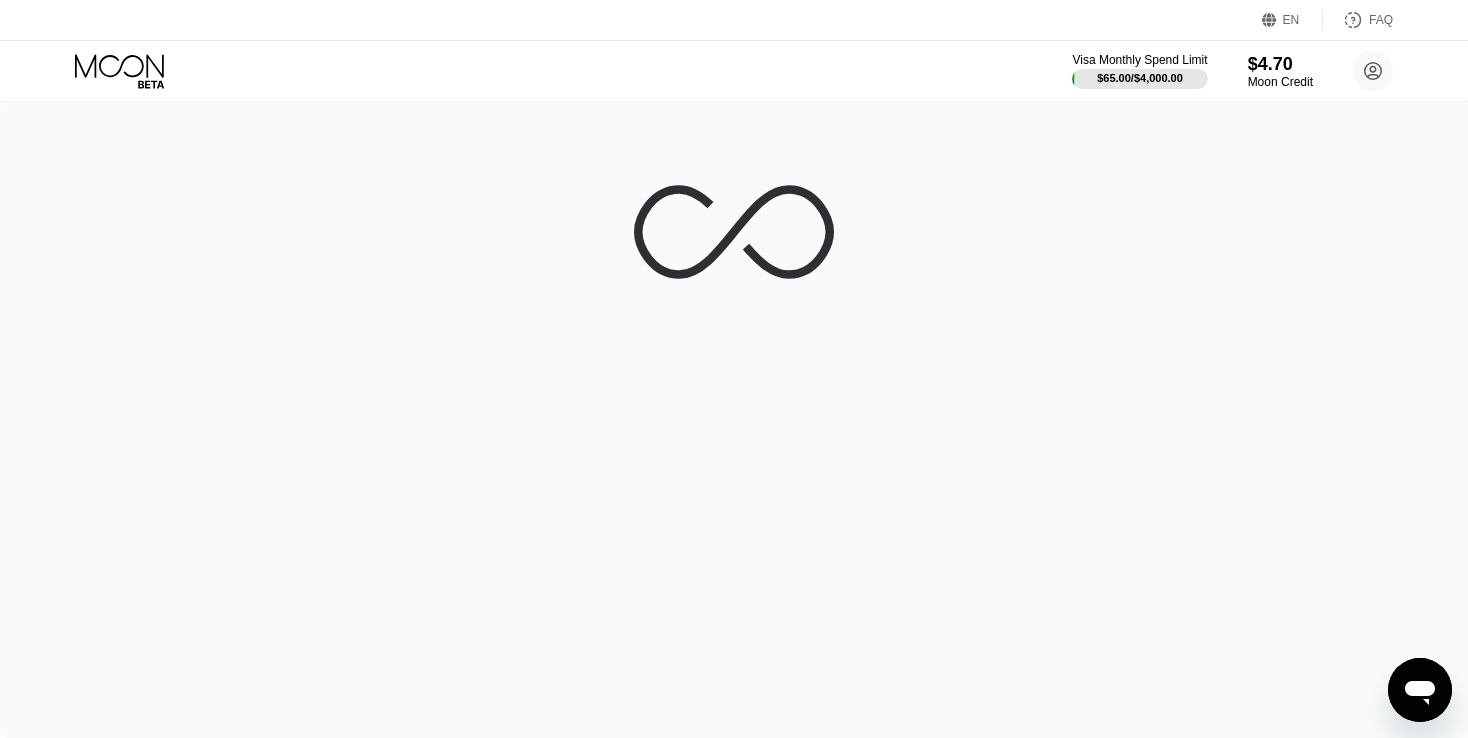 scroll, scrollTop: 0, scrollLeft: 0, axis: both 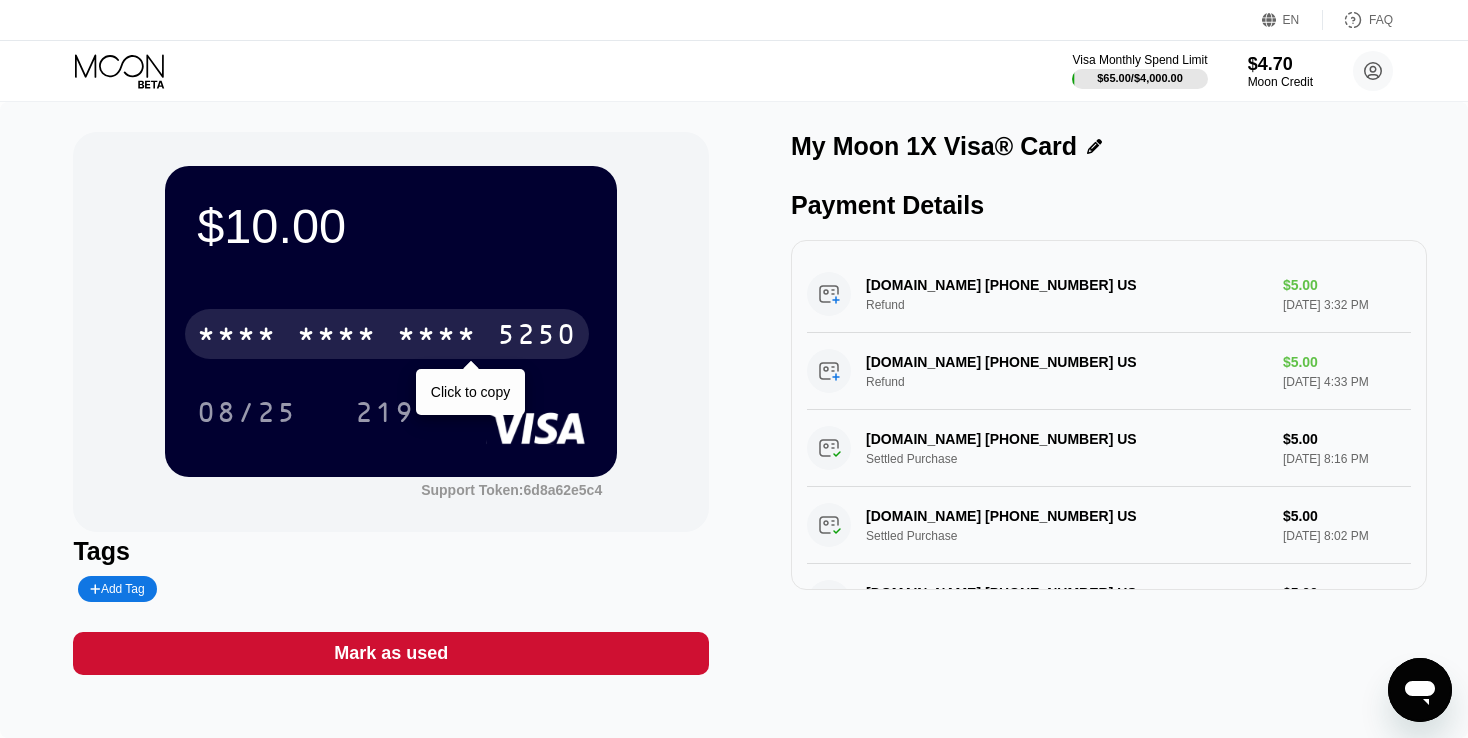 click on "* * * *" at bounding box center [437, 337] 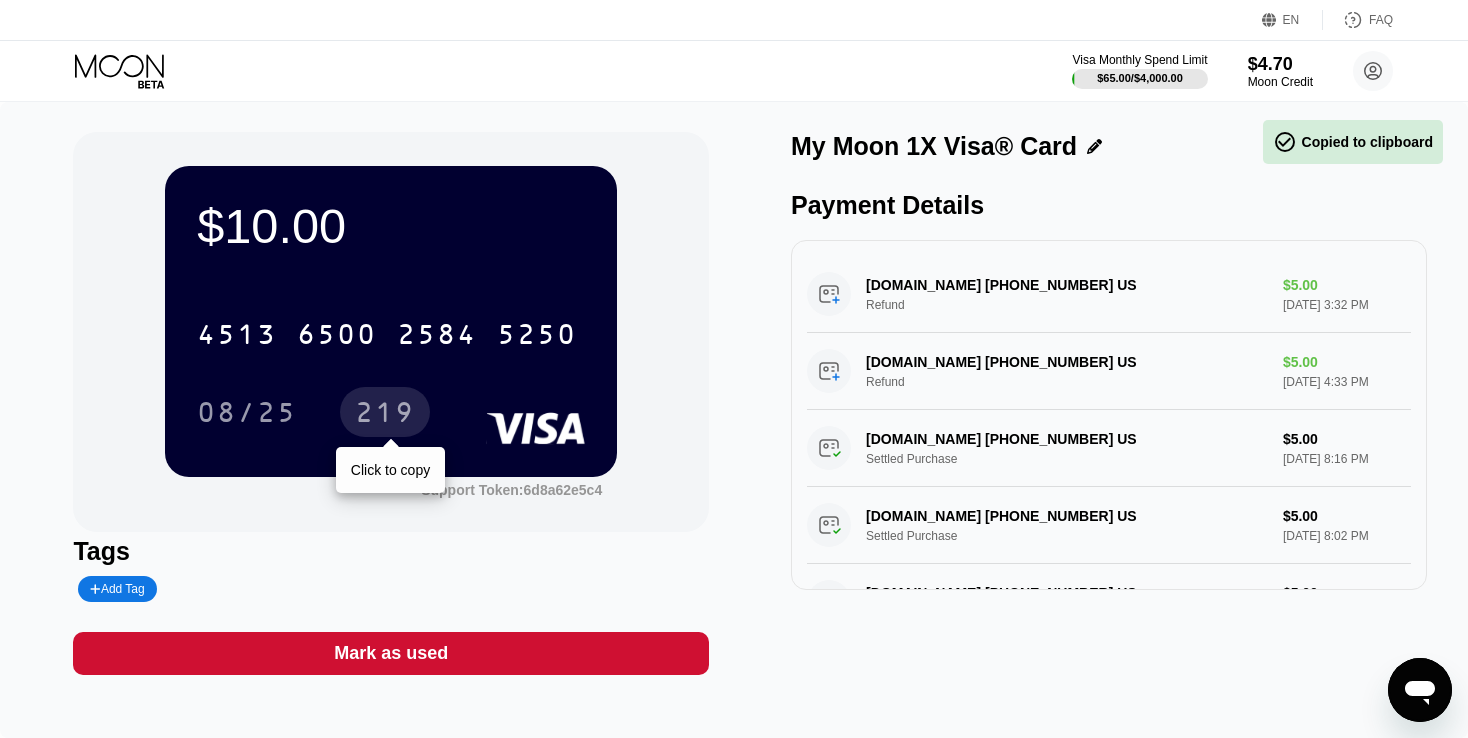click on "219" at bounding box center (385, 415) 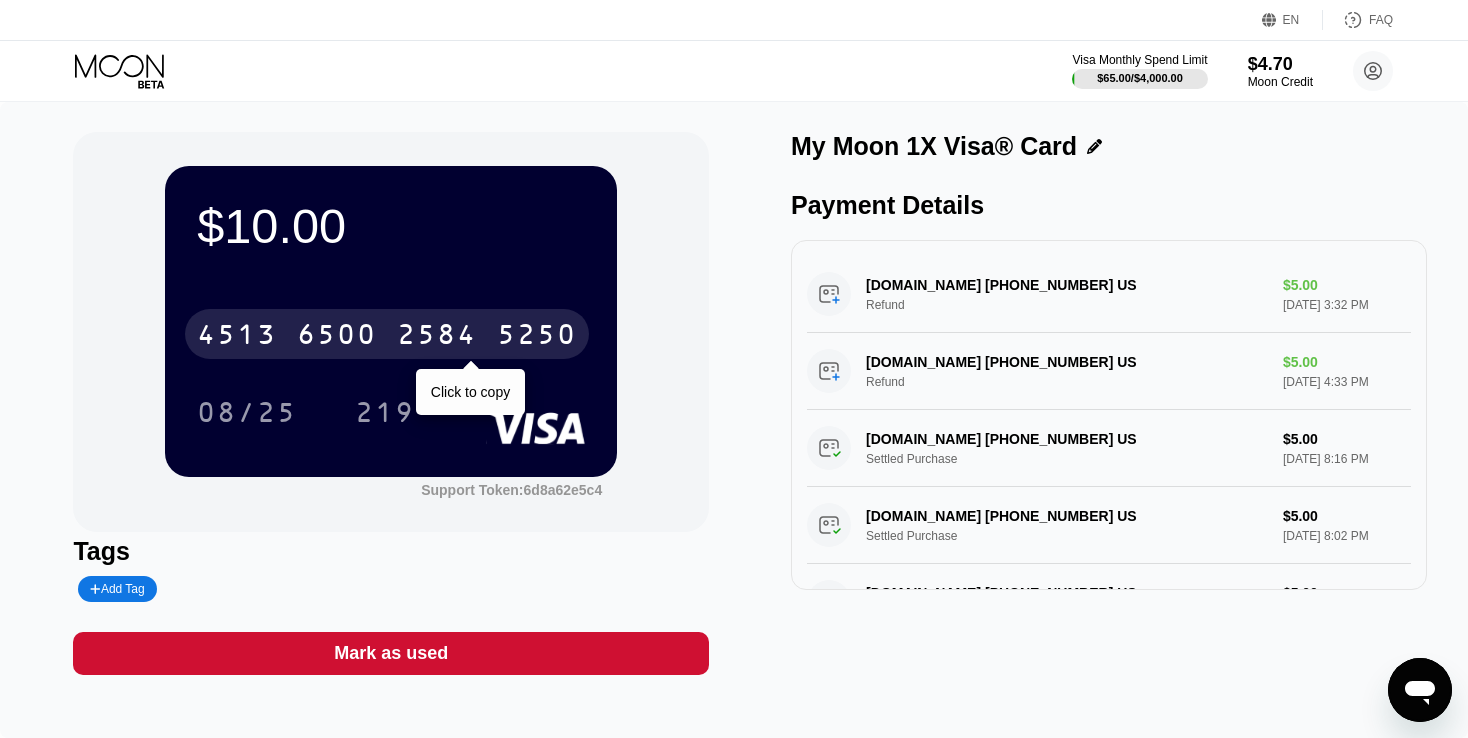 click on "4513 6500 2584 5250" at bounding box center [387, 334] 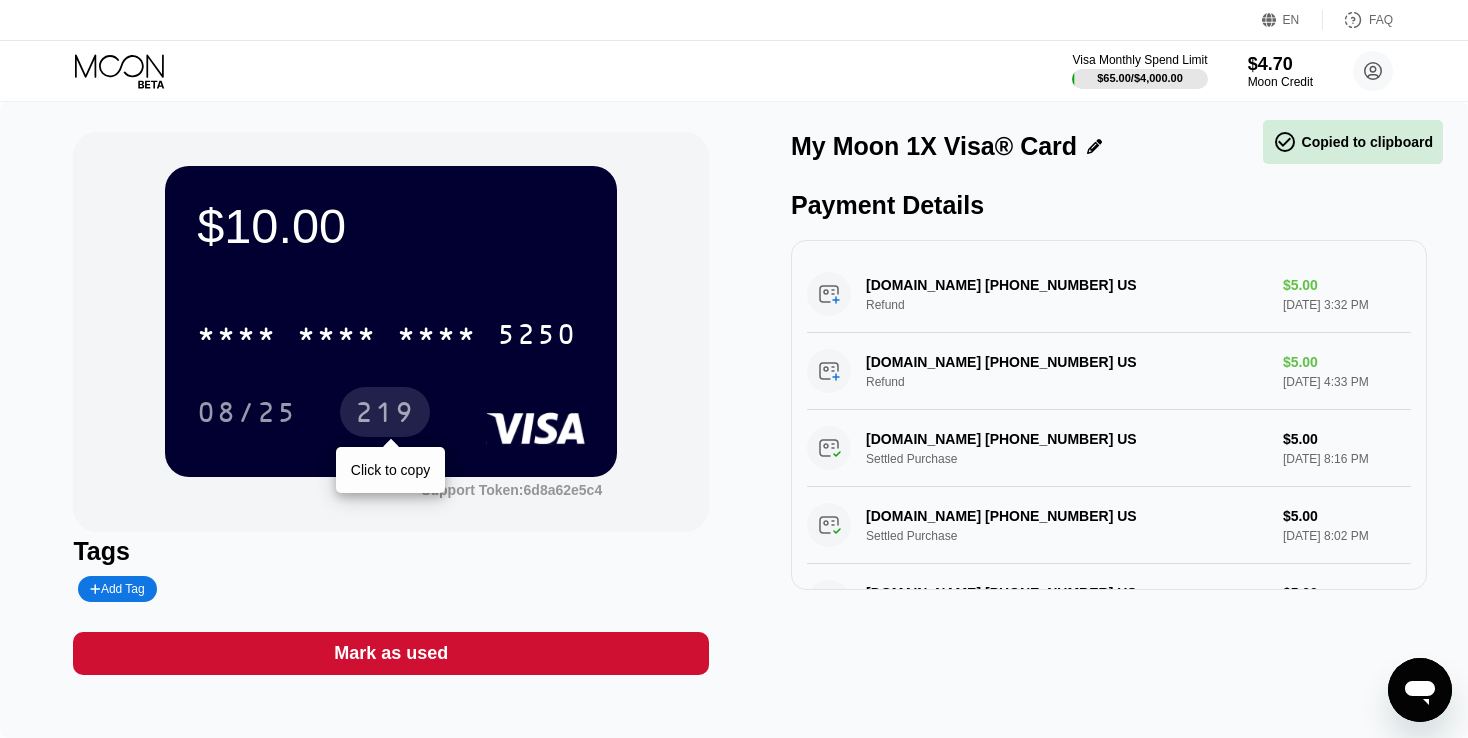 click on "219" at bounding box center (385, 415) 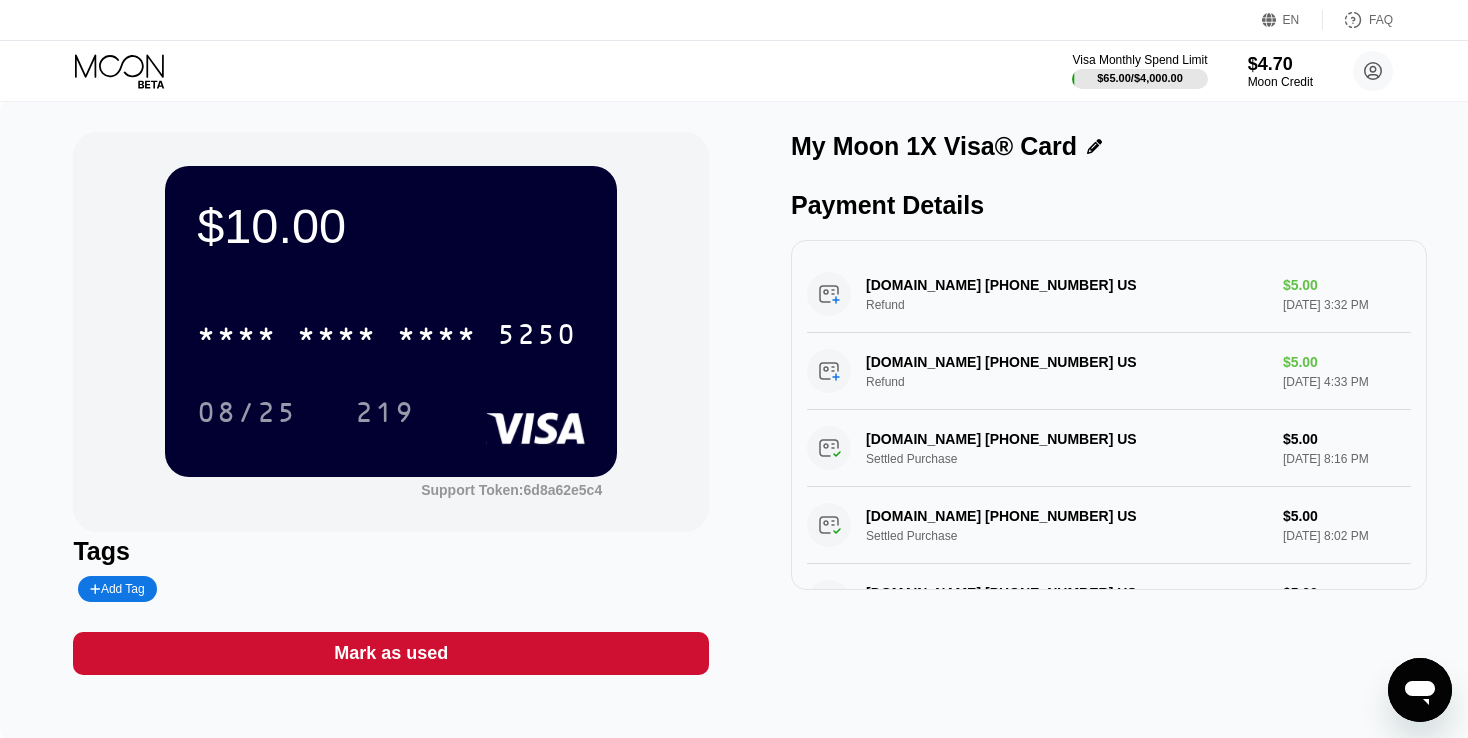 click 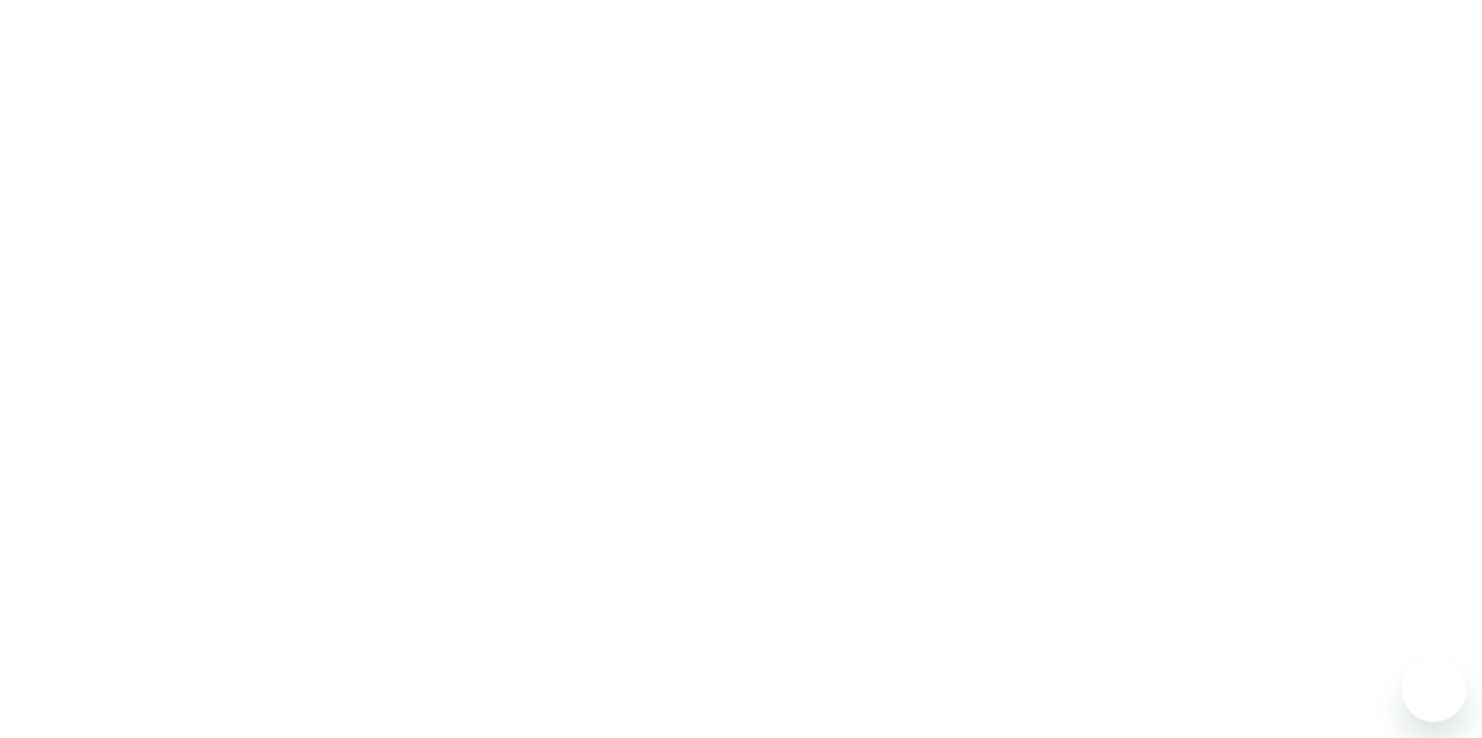 scroll, scrollTop: 0, scrollLeft: 0, axis: both 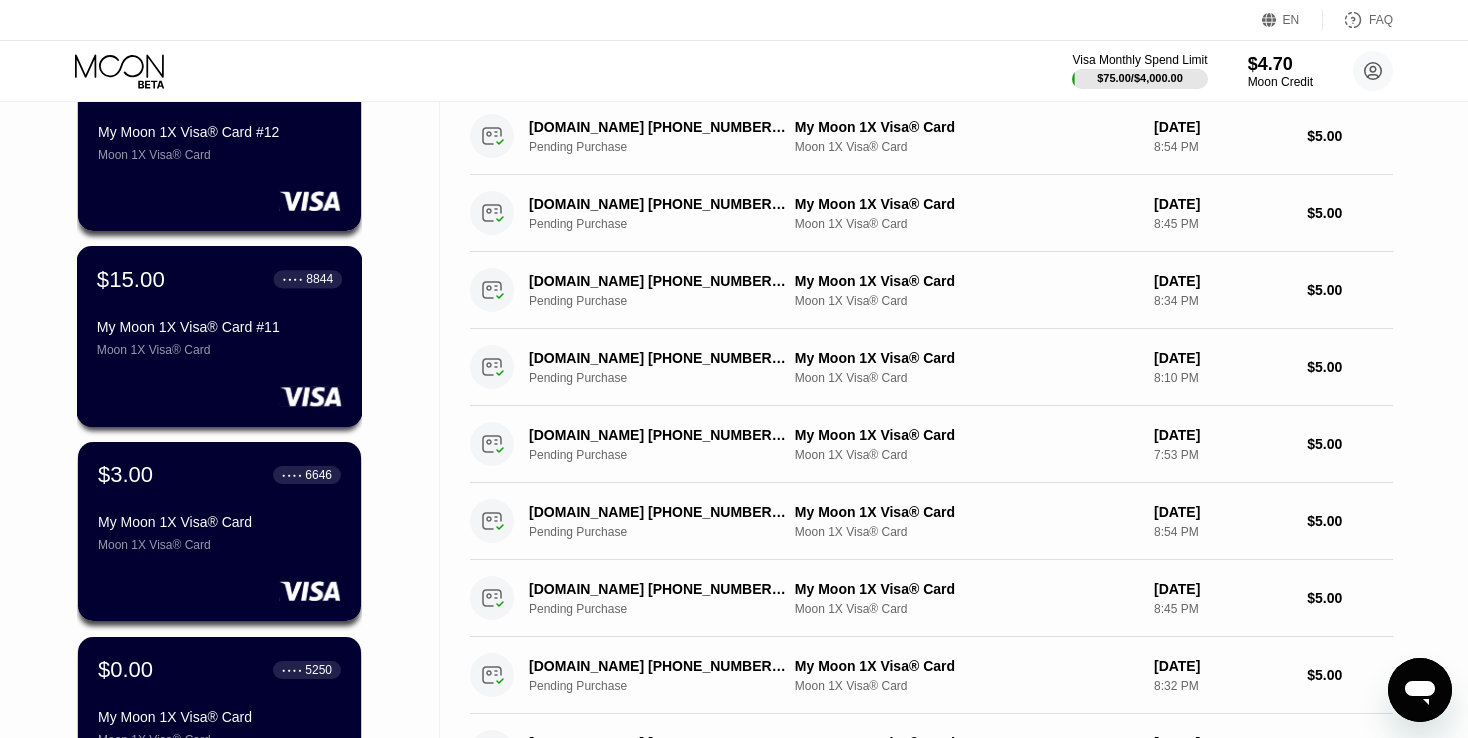 click on "$15.00 ● ● ● ● 8844 My Moon 1X Visa® Card #11 Moon 1X Visa® Card" at bounding box center [220, 336] 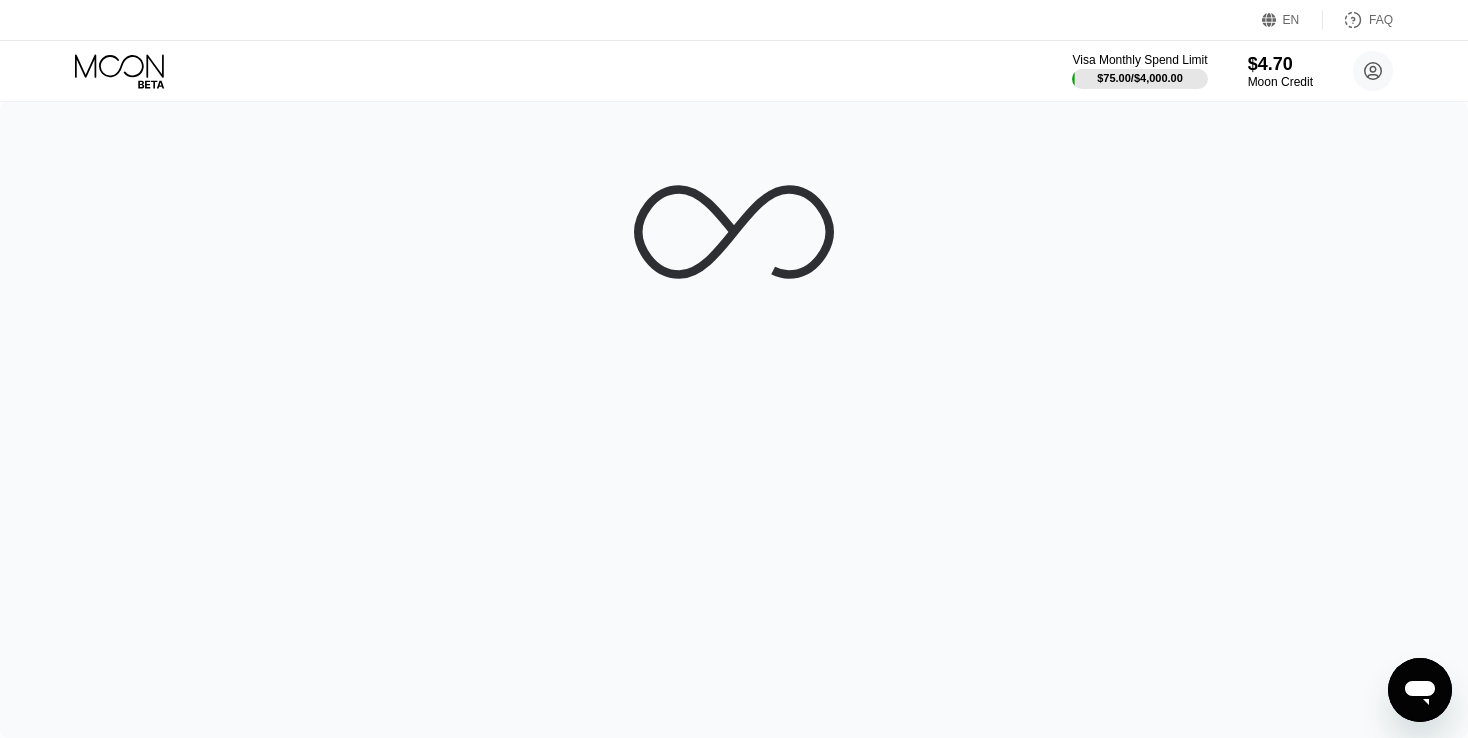 scroll, scrollTop: 0, scrollLeft: 0, axis: both 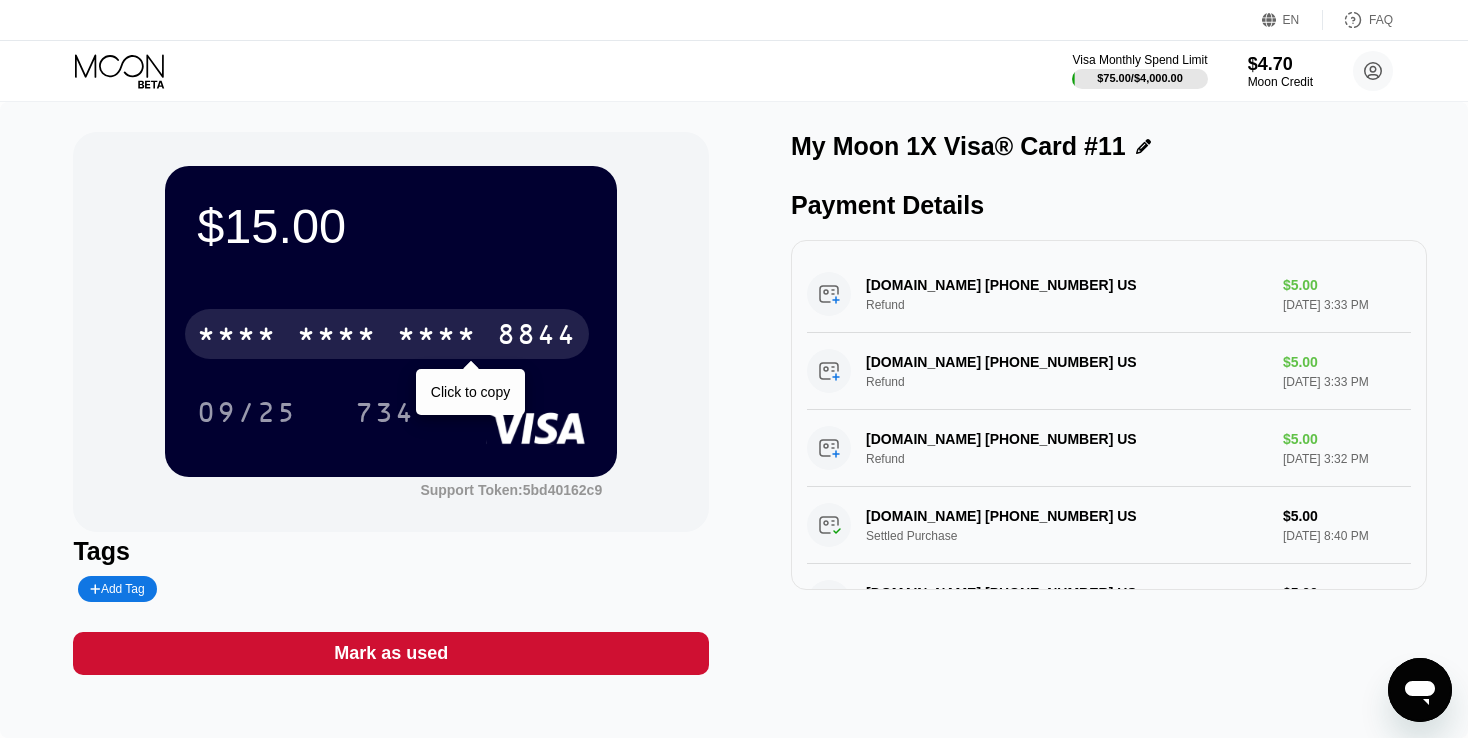 click on "* * * *" at bounding box center (337, 337) 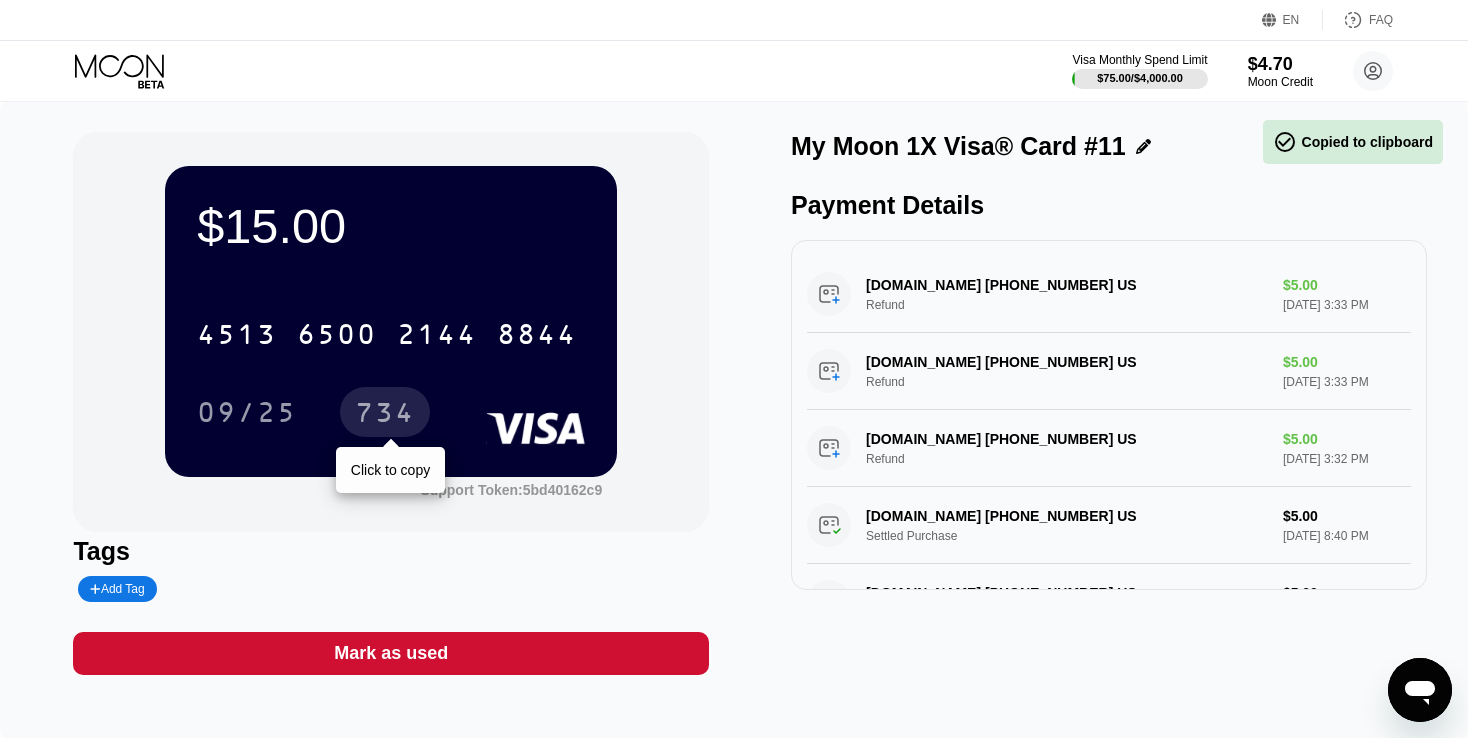 click on "734" at bounding box center [385, 415] 